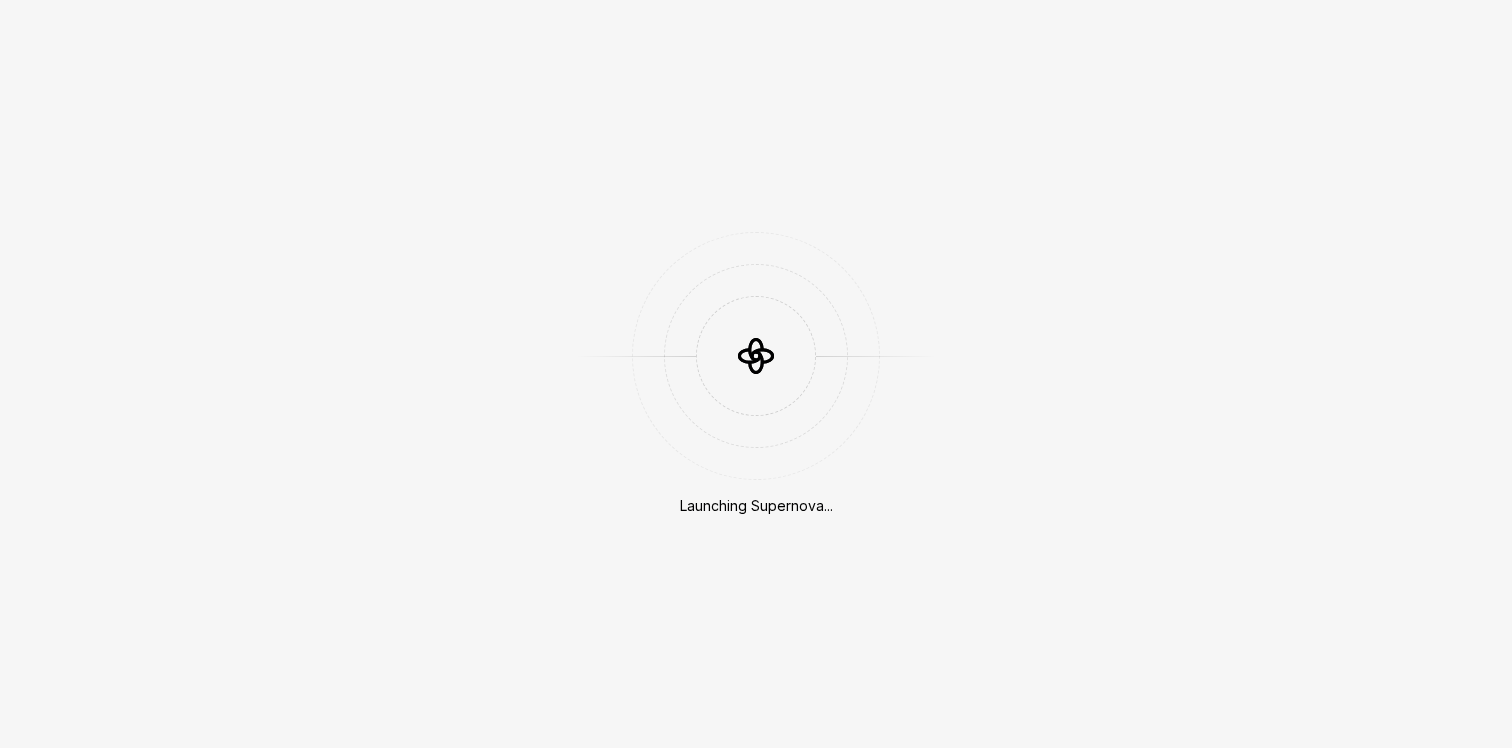 scroll, scrollTop: 0, scrollLeft: 0, axis: both 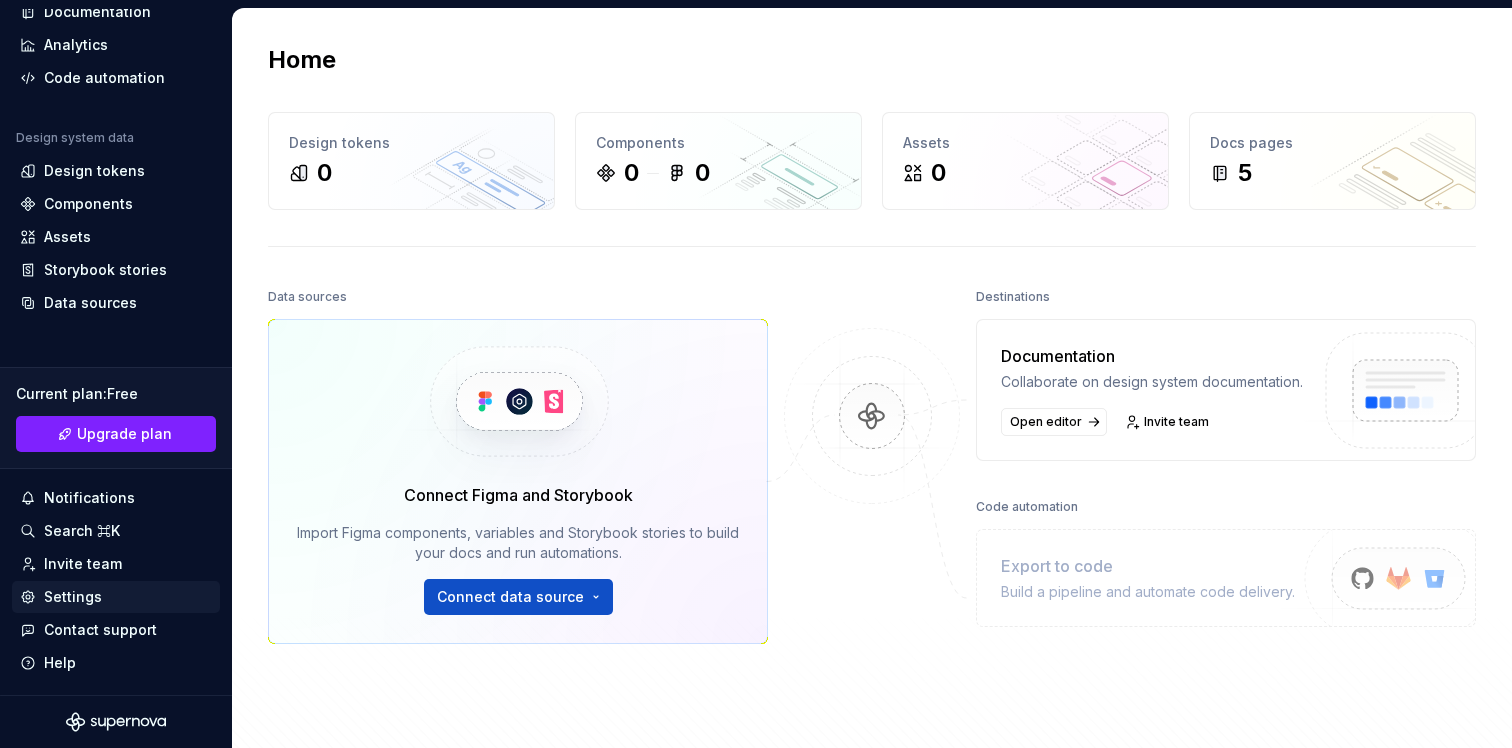 click on "Settings" at bounding box center [116, 597] 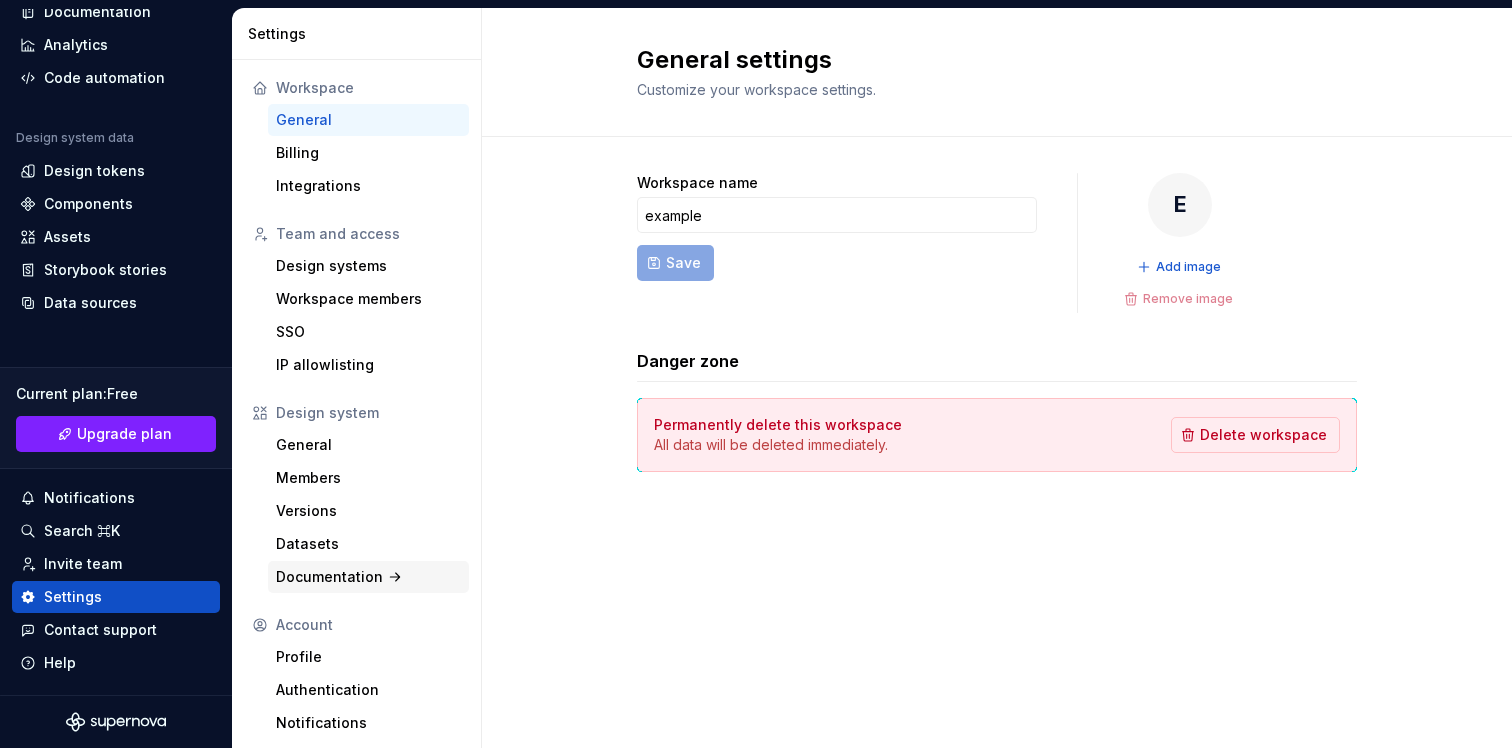 scroll, scrollTop: 3, scrollLeft: 0, axis: vertical 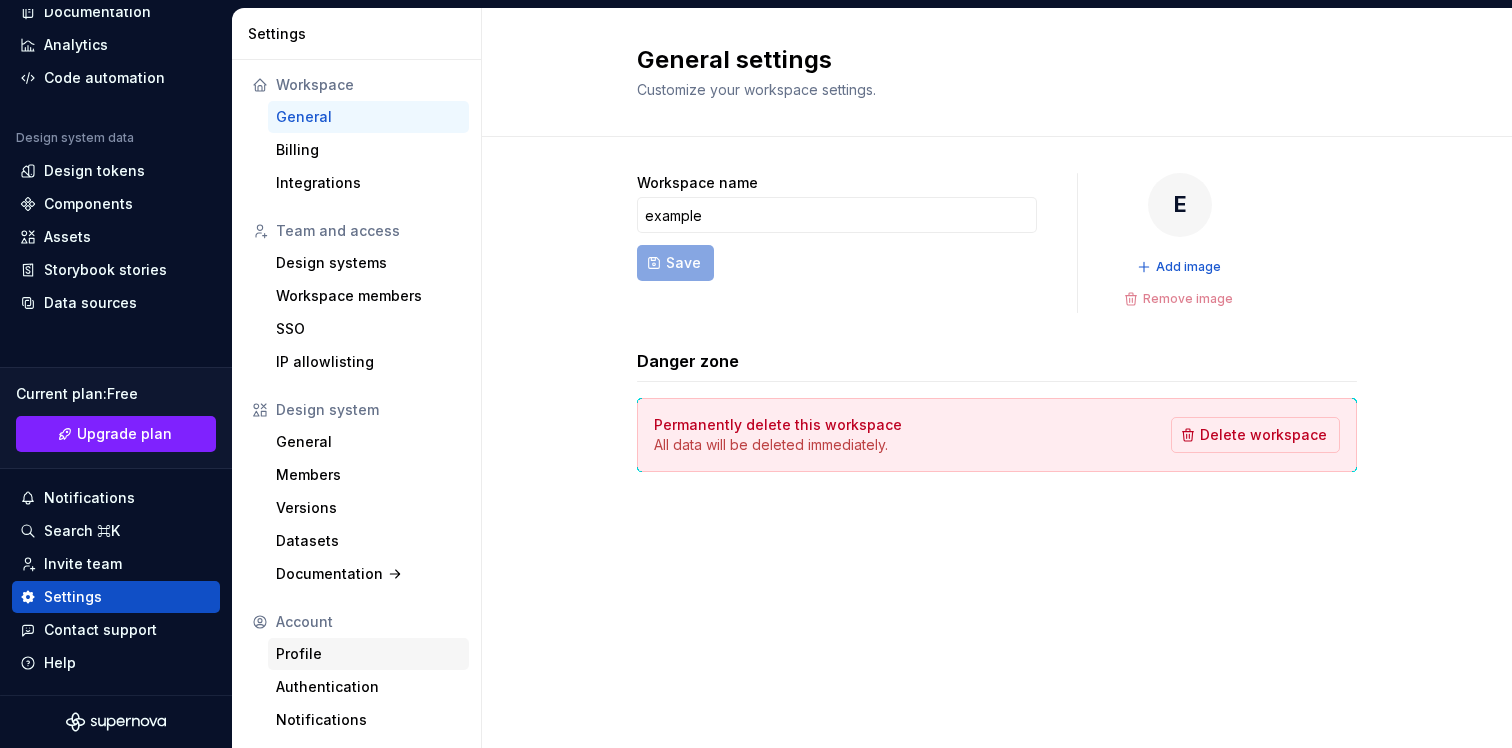 click on "Profile" at bounding box center (368, 654) 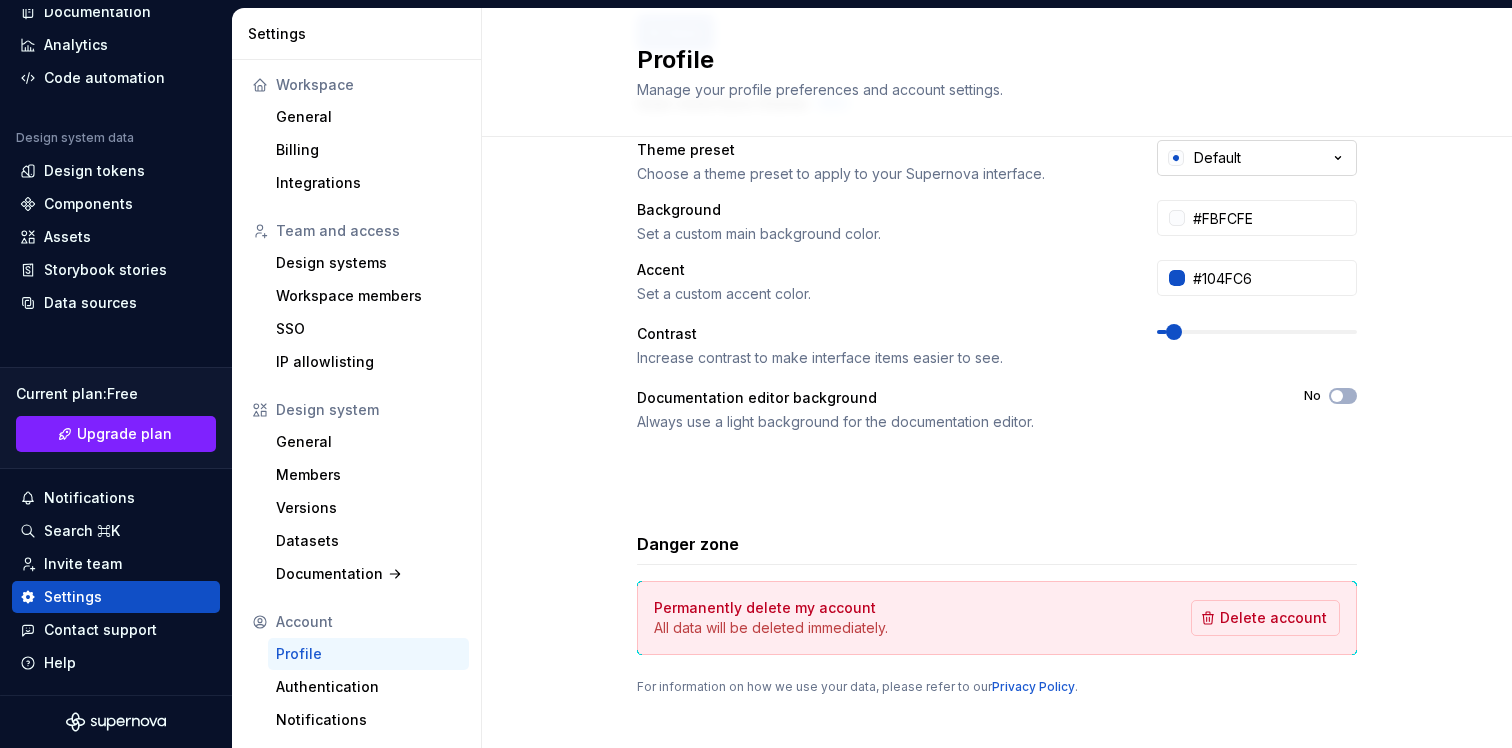 scroll, scrollTop: 397, scrollLeft: 0, axis: vertical 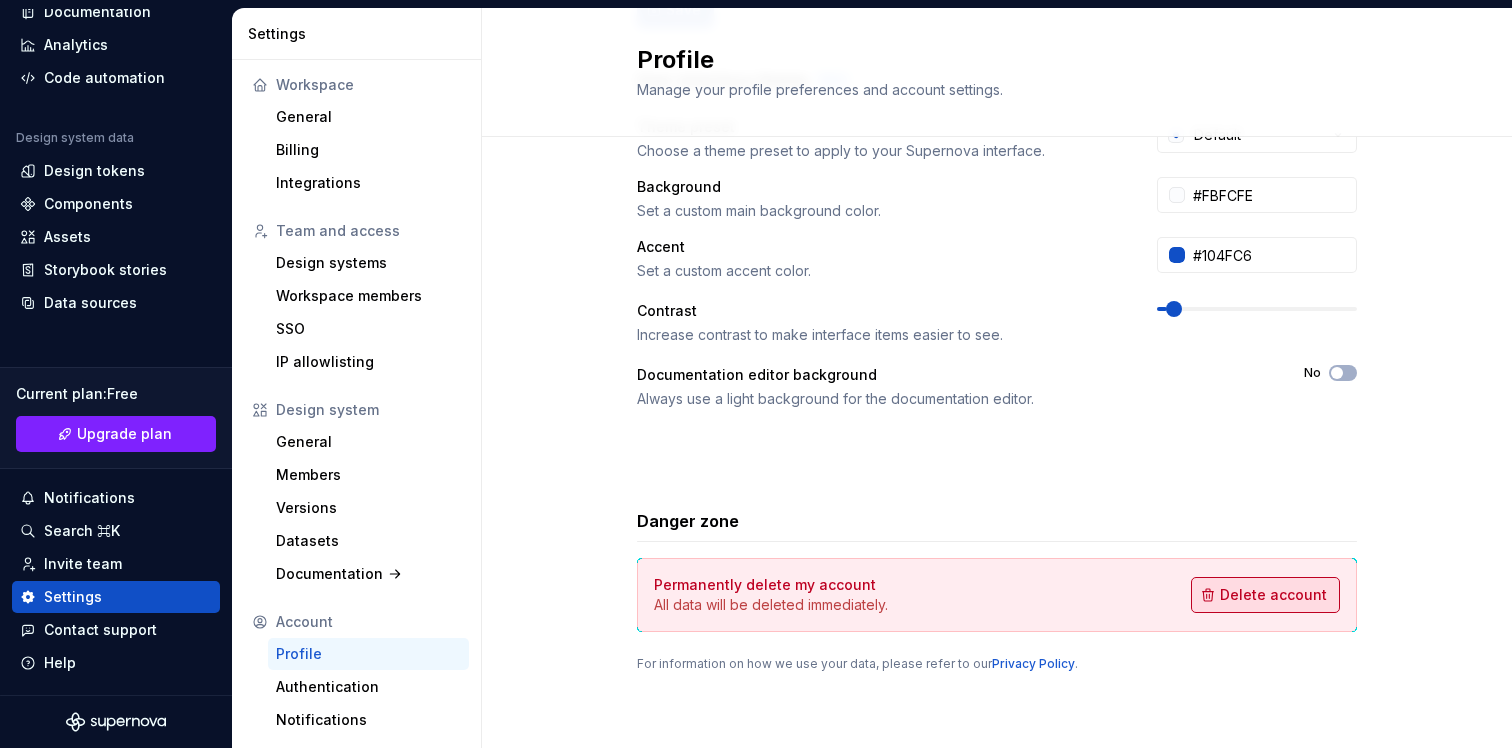 click on "Delete account" at bounding box center [1273, 595] 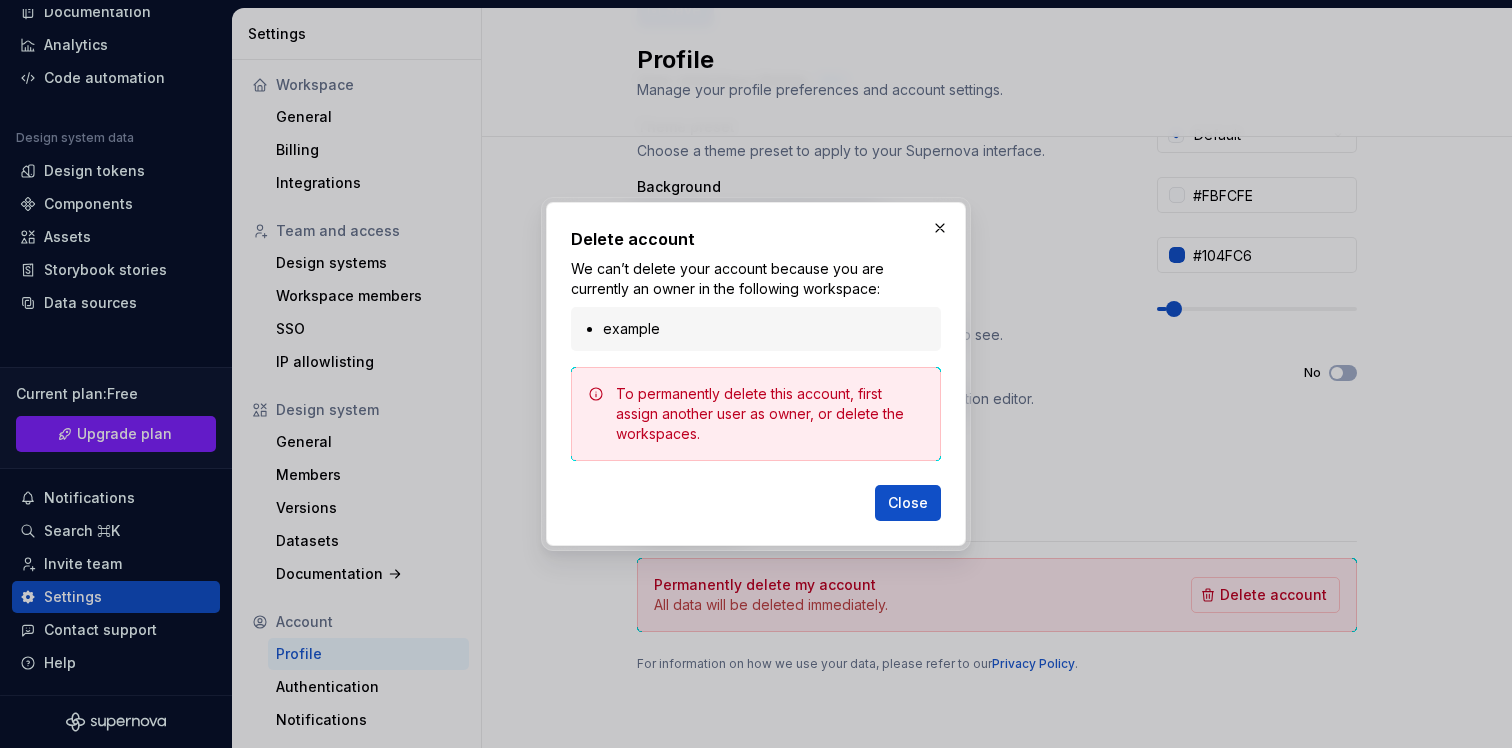 click on "example" at bounding box center (766, 329) 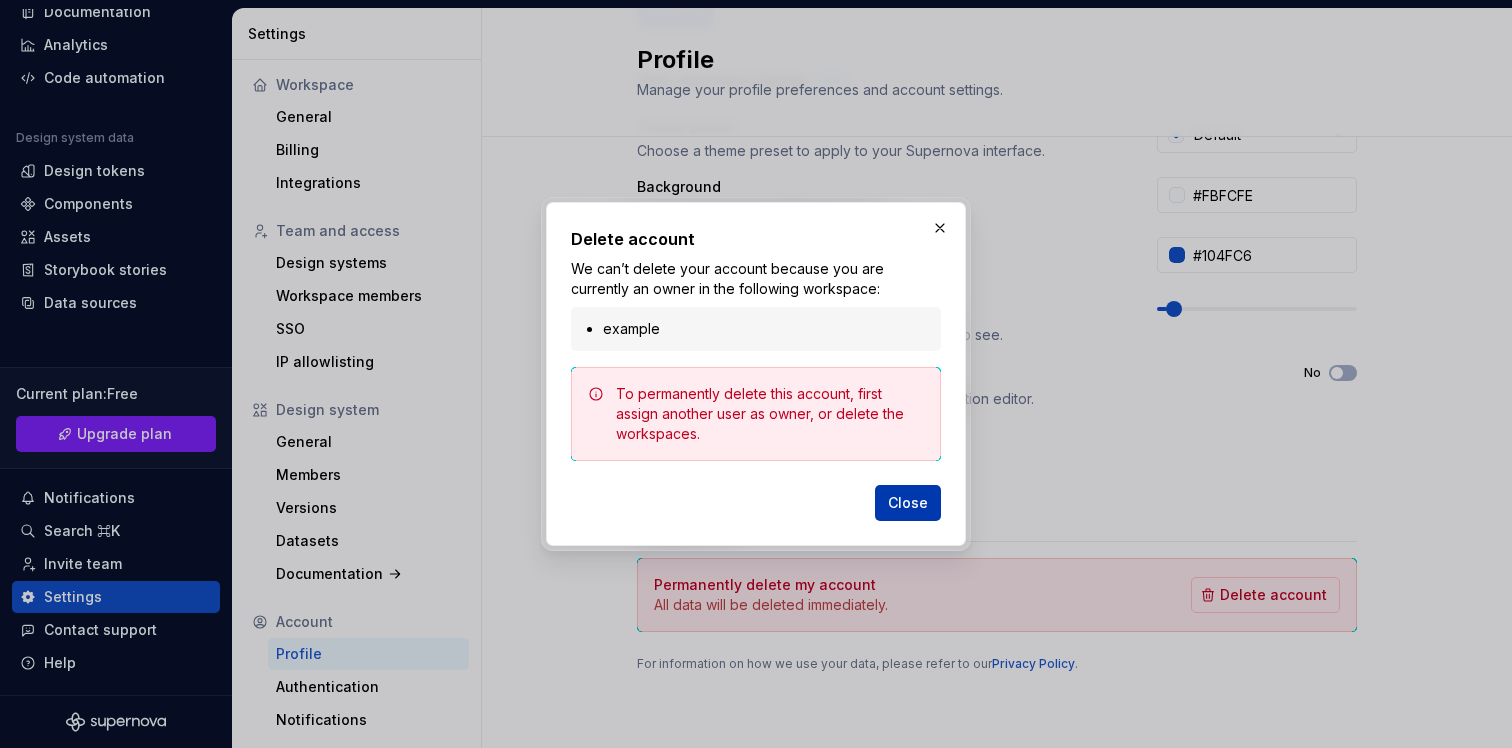 click on "Close" at bounding box center (908, 503) 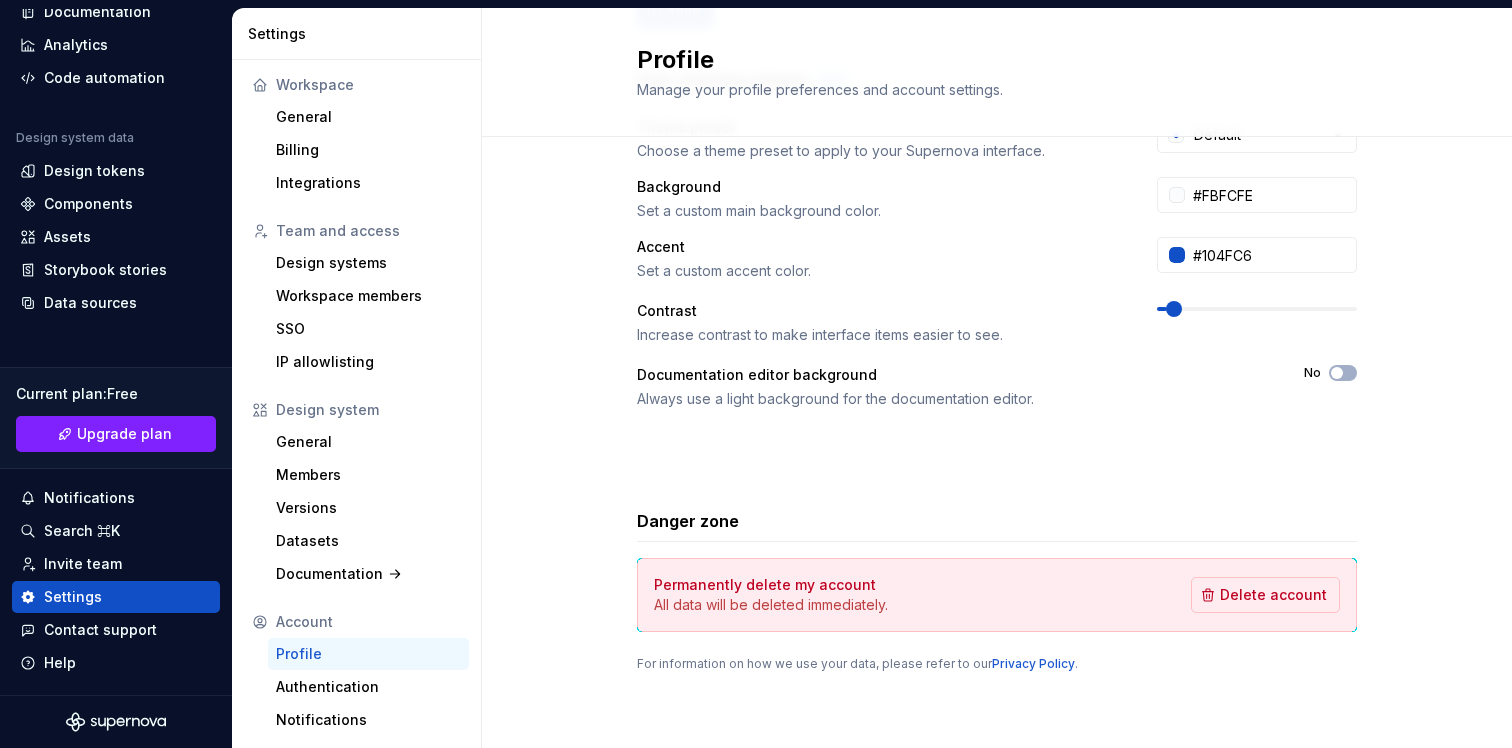 scroll, scrollTop: 0, scrollLeft: 0, axis: both 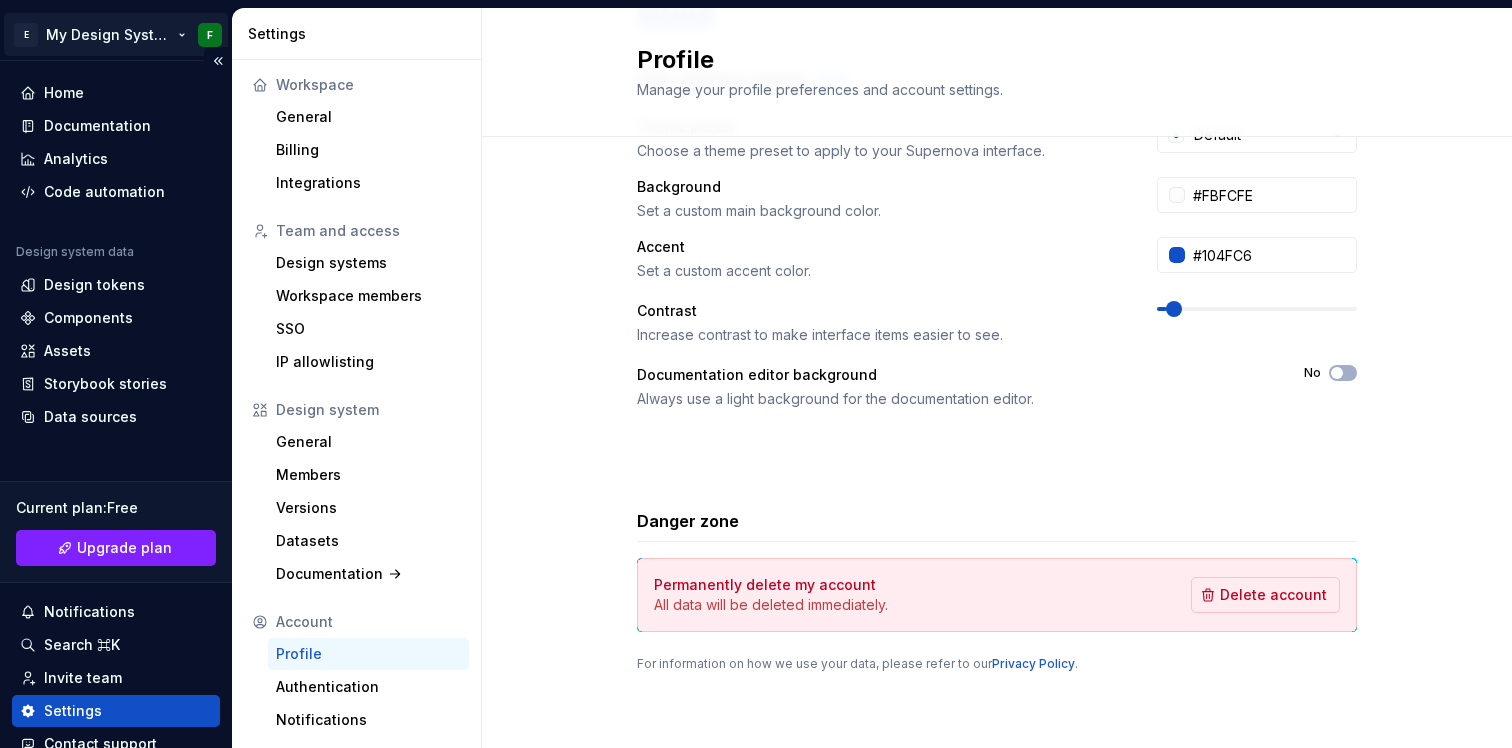 click on "E My Design System F Home Documentation Analytics Code automation Design system data Design tokens Components Assets Storybook stories Data sources Current plan :  Free Upgrade plan Notifications Search ⌘K Invite team Settings Contact support Help Settings Workspace General Billing Integrations Team and access Design systems Workspace members SSO IP allowlisting Design system General Members Versions Datasets Documentation Account Profile Authentication Notifications Profile Manage your profile preferences and account settings. Full name Franzi Nickname Email franziska.fritz@sosafe.de Save F Add image Remove image User interface theme Beta Theme preset Choose a theme preset to apply to your Supernova interface. Default Background Set a custom main background color. #FBFCFE Accent Set a custom accent color. #104FC6 Contrast Increase contrast to make interface items easier to see. Documentation editor background Always use a light background for the documentation editor. No Danger zone Delete account ." at bounding box center [756, 374] 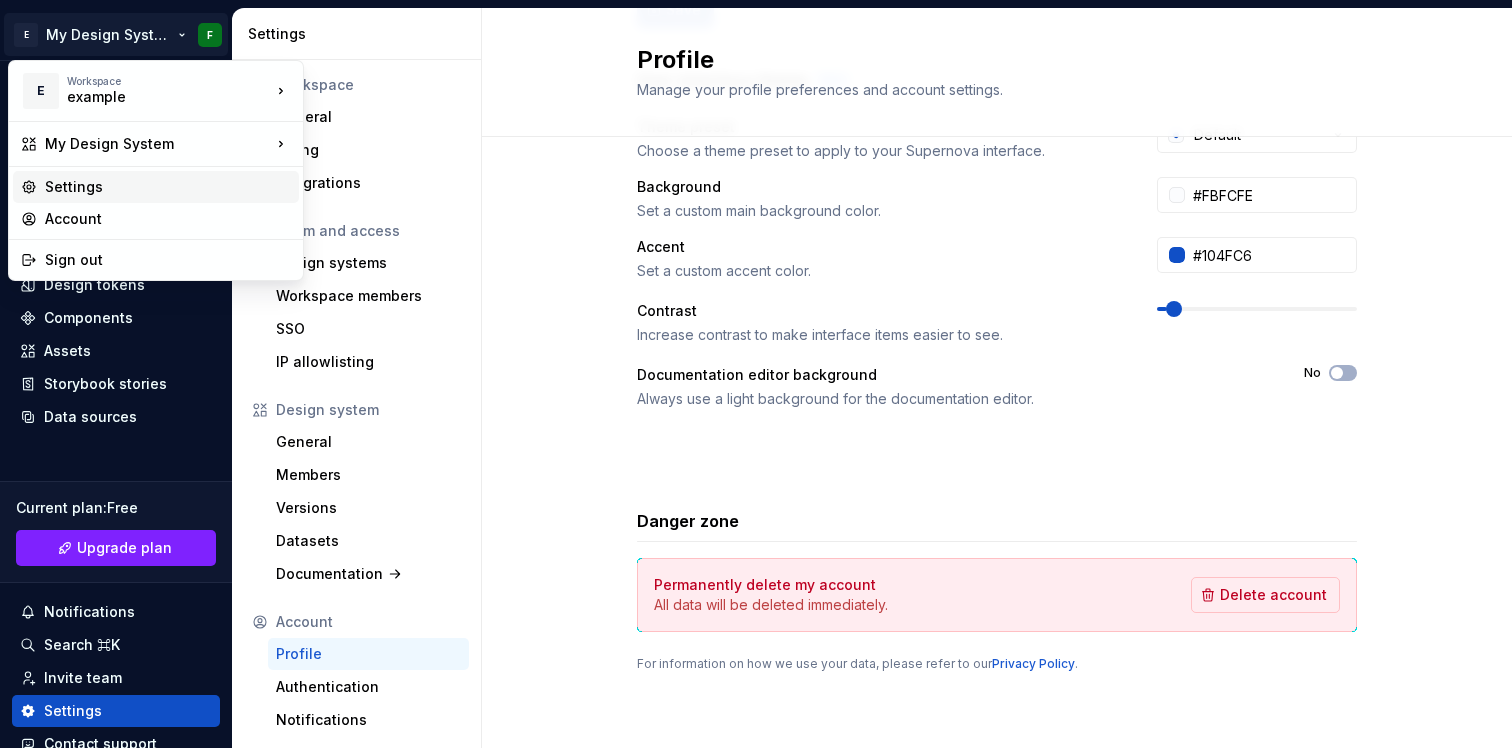 click on "Settings" at bounding box center [168, 187] 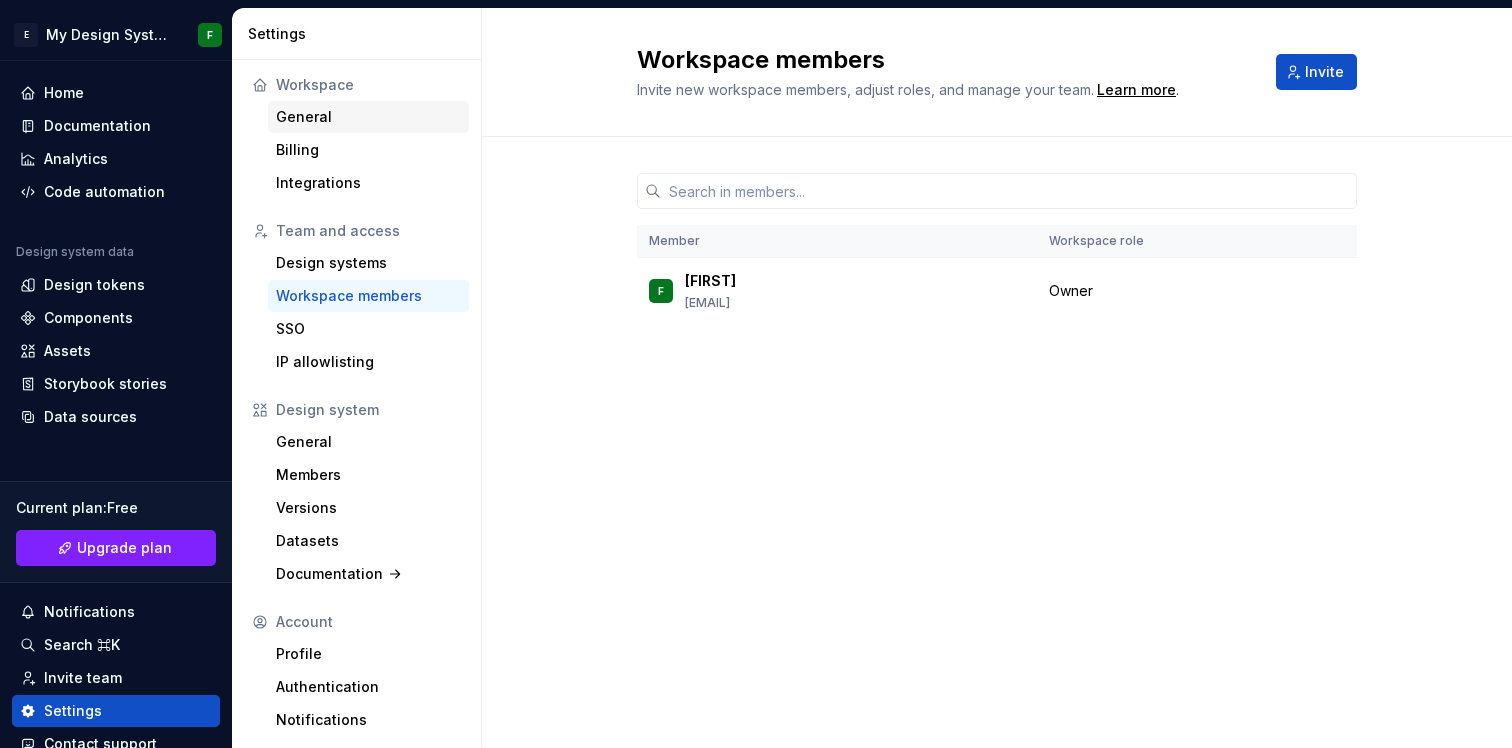 click on "General" at bounding box center (368, 117) 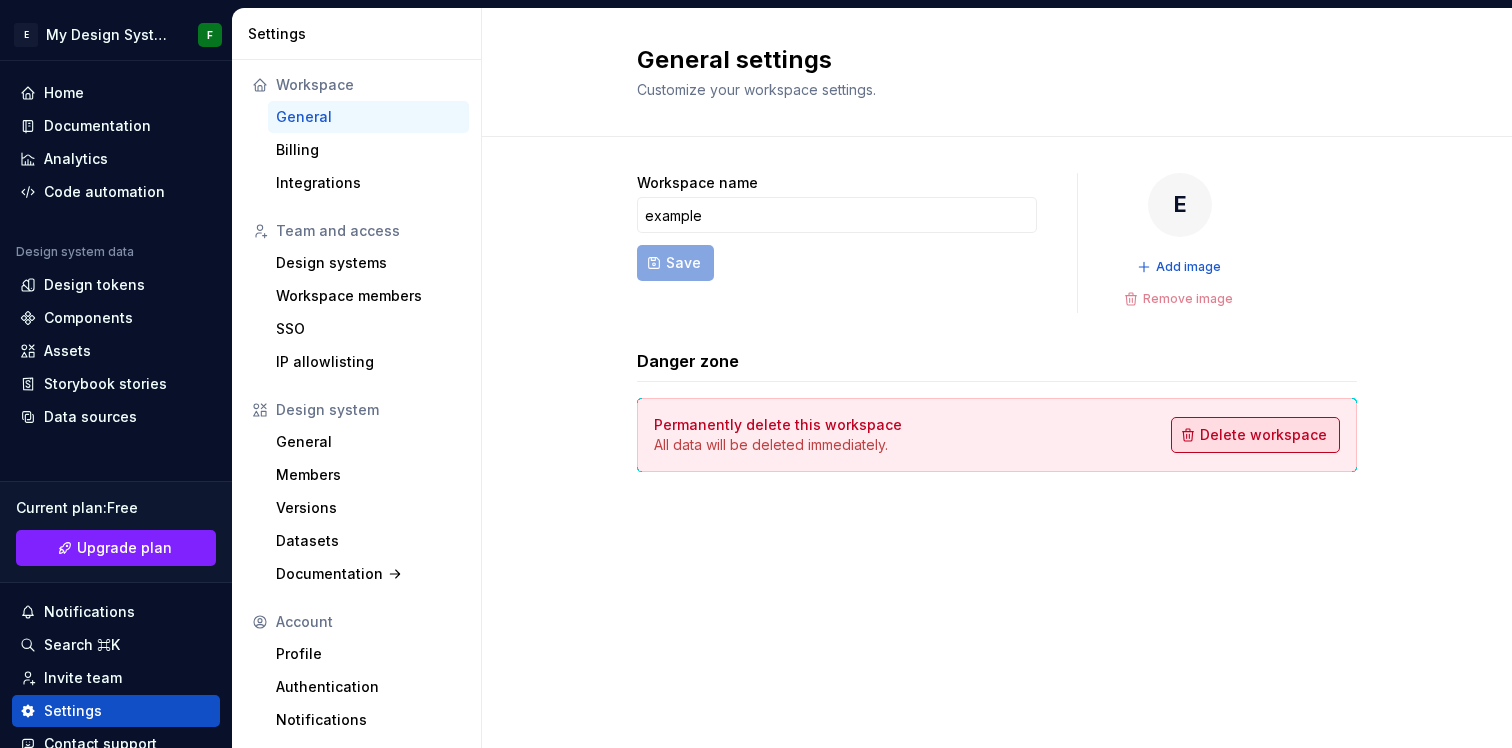 click on "Delete workspace" at bounding box center [1263, 435] 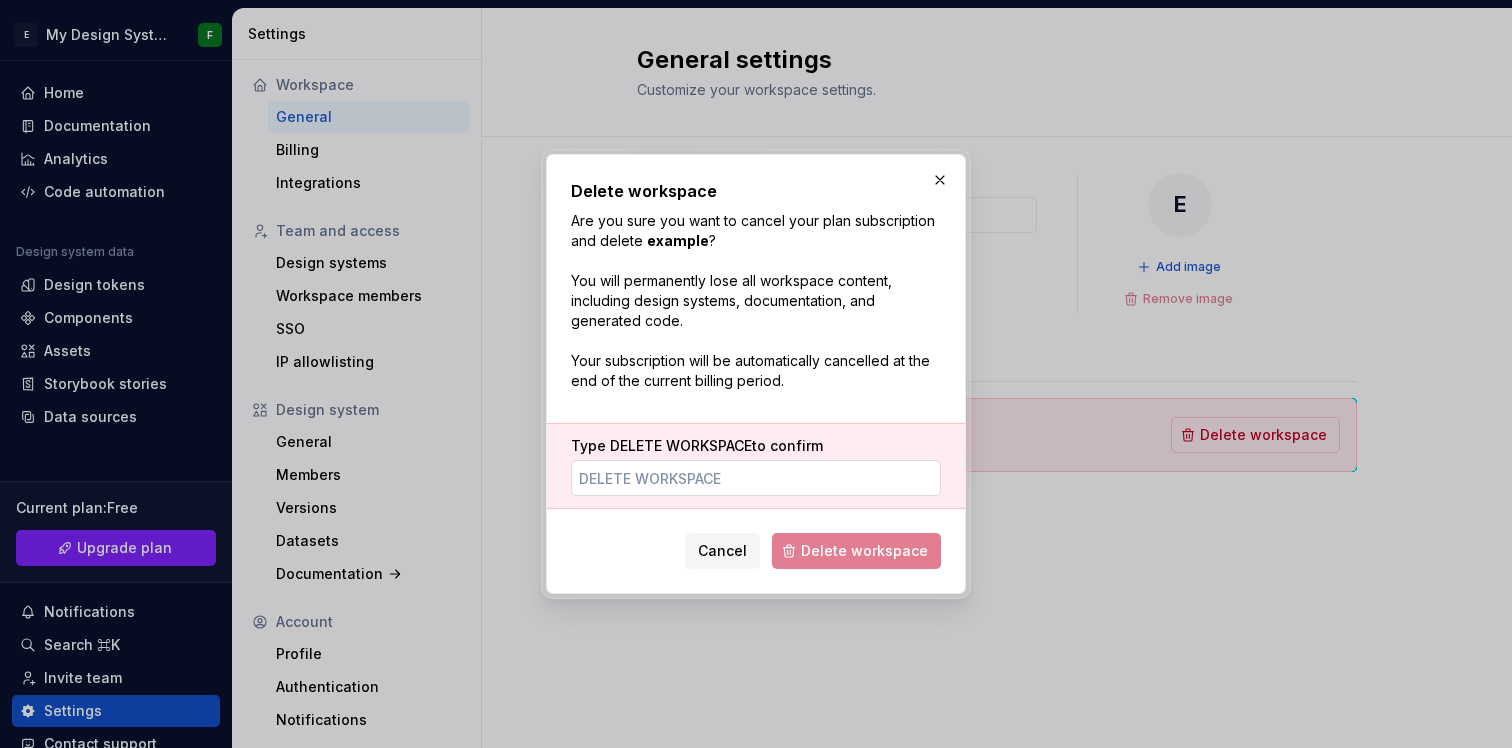click on "Type   DELETE WORKSPACE  to confirm" at bounding box center (756, 478) 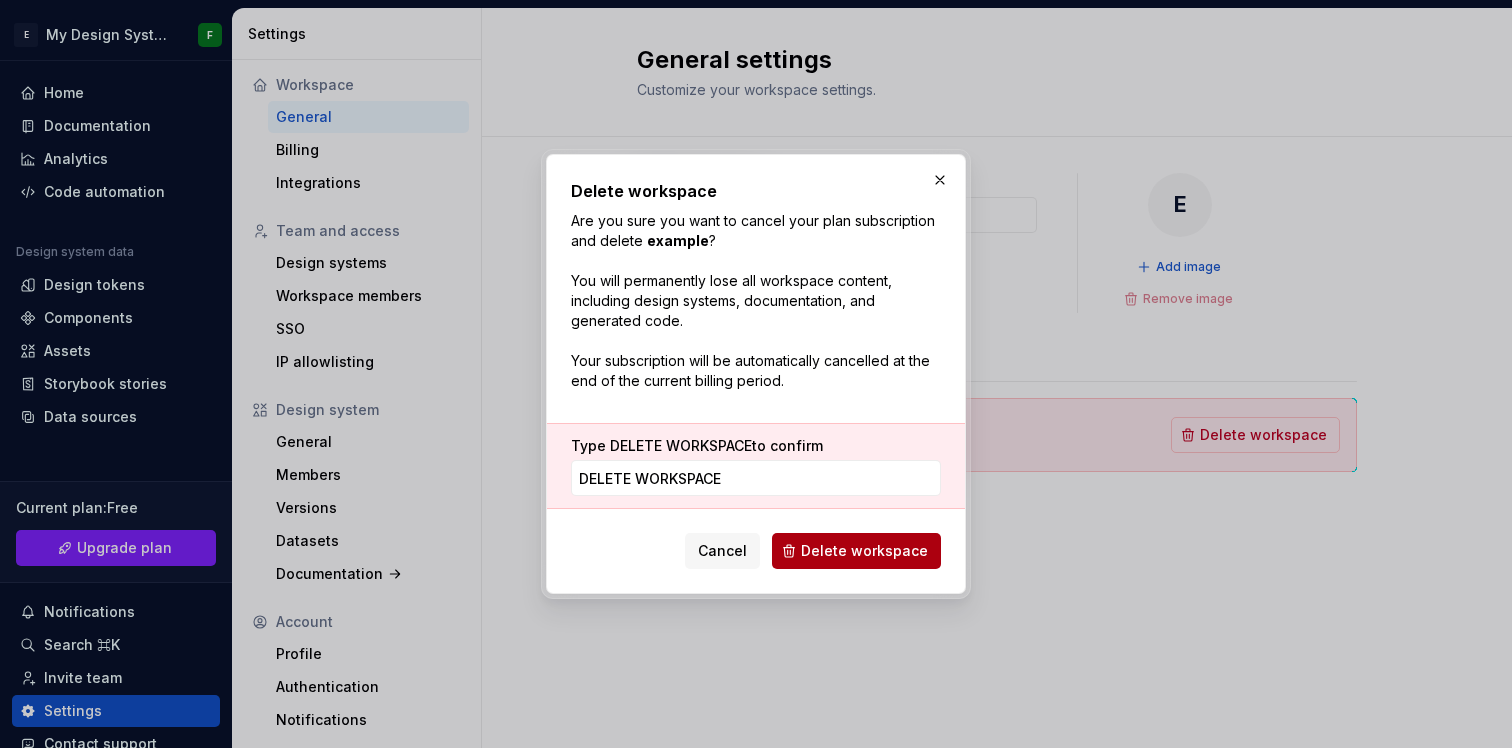 type on "DELETE WORKSPACE" 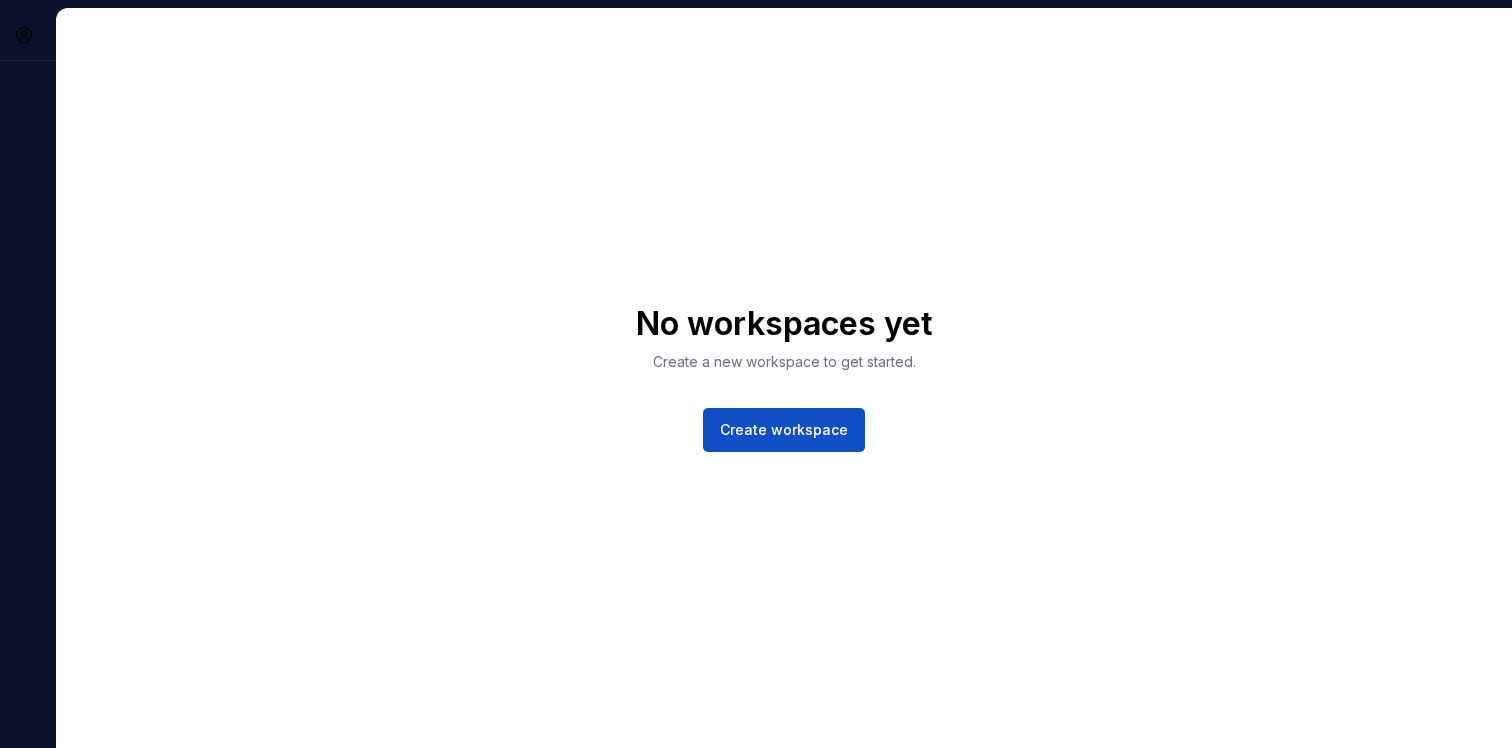 click on "No workspaces yet Create a new workspace to get started. Create workspace" at bounding box center [784, 378] 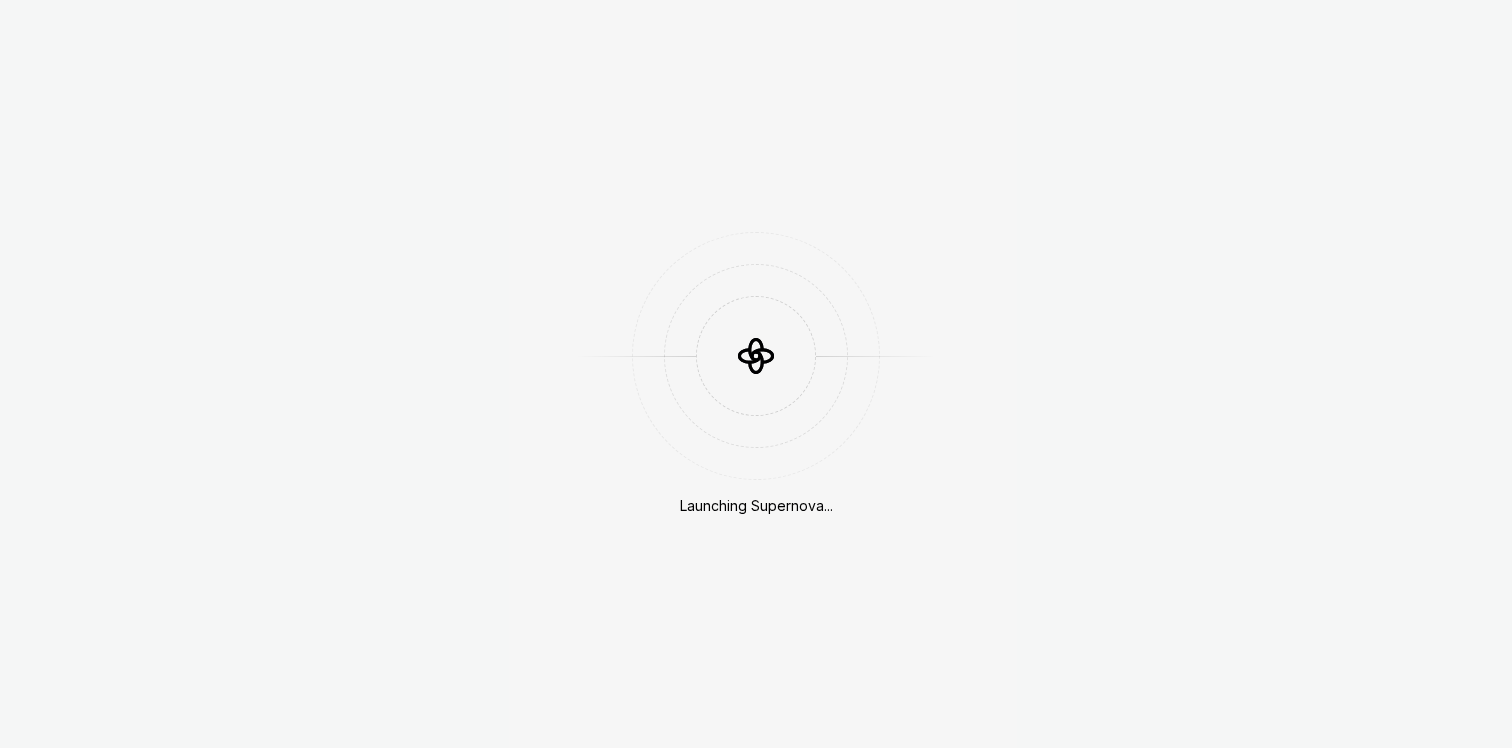 scroll, scrollTop: 0, scrollLeft: 0, axis: both 